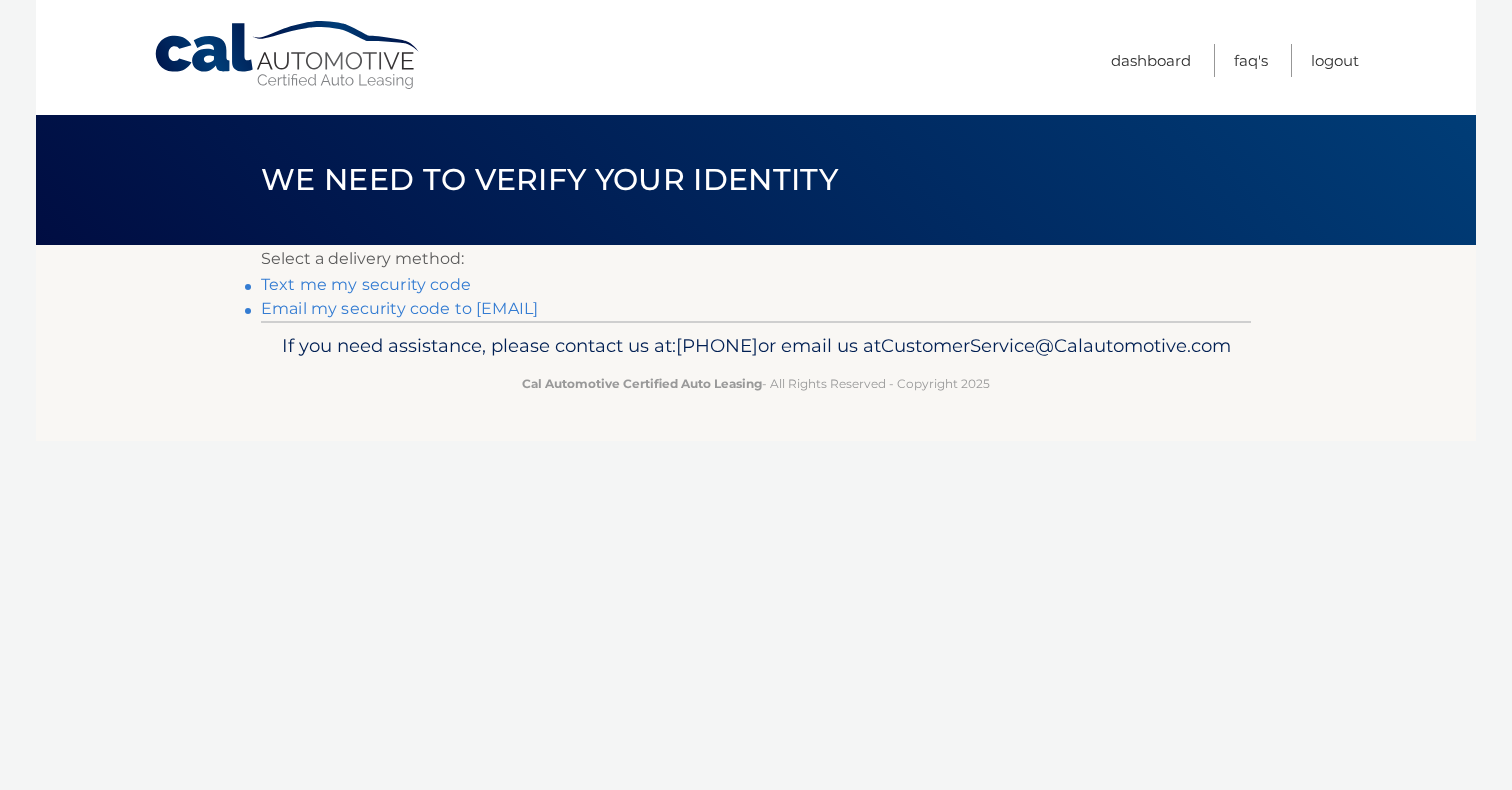 scroll, scrollTop: 0, scrollLeft: 0, axis: both 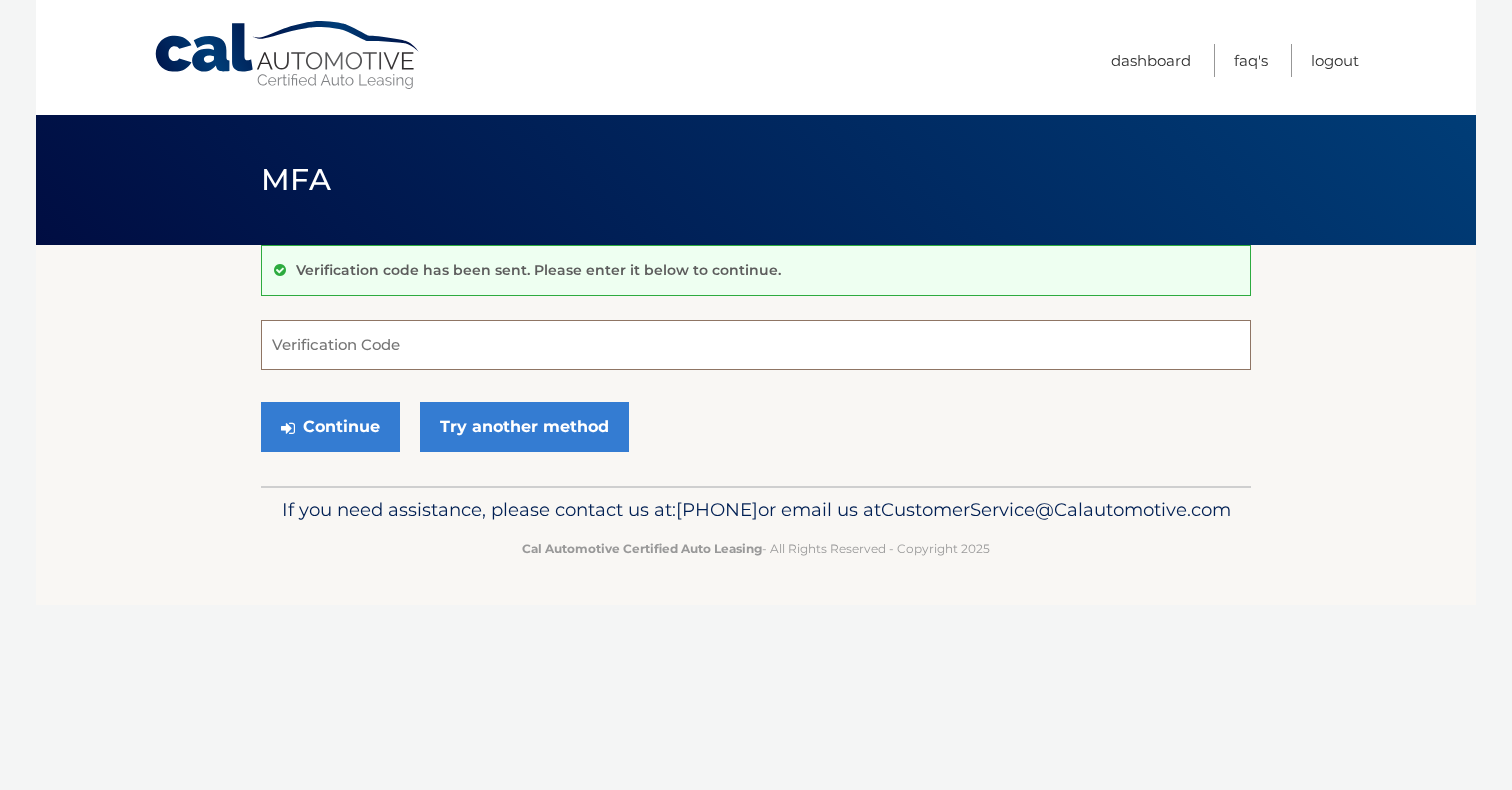 click on "Verification Code" at bounding box center (756, 345) 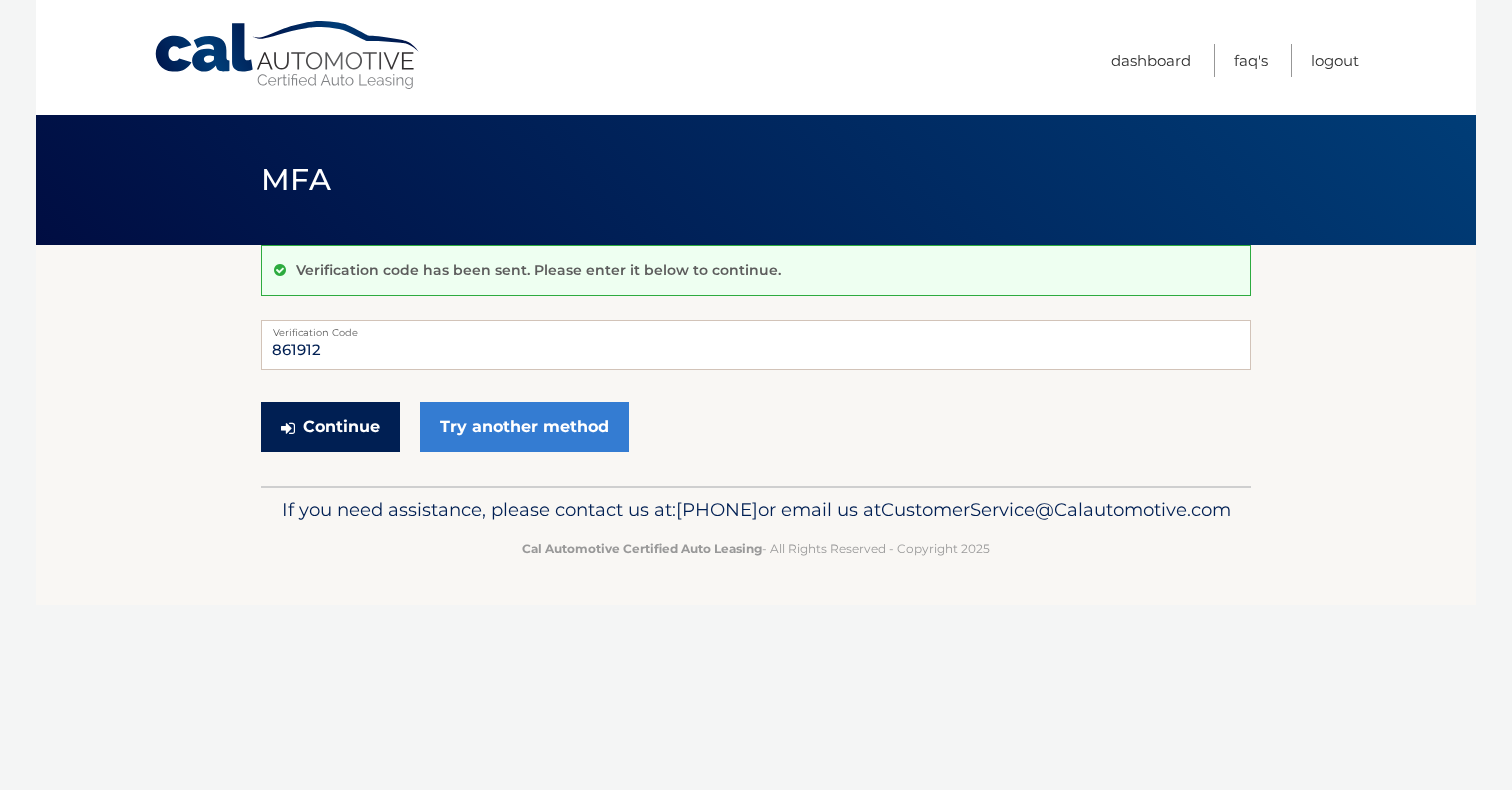 click on "Continue" at bounding box center (330, 427) 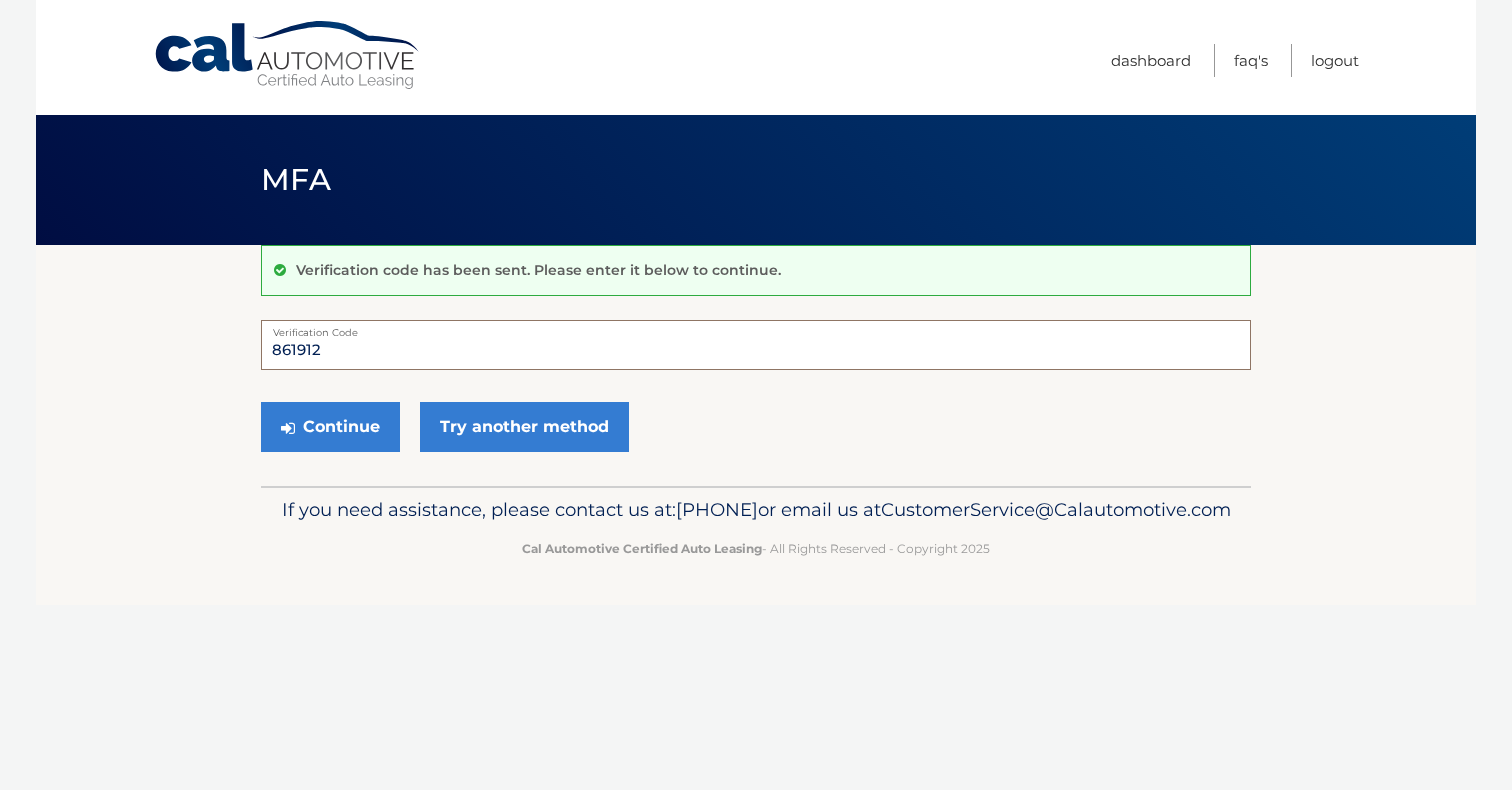 click on "861912" at bounding box center (756, 345) 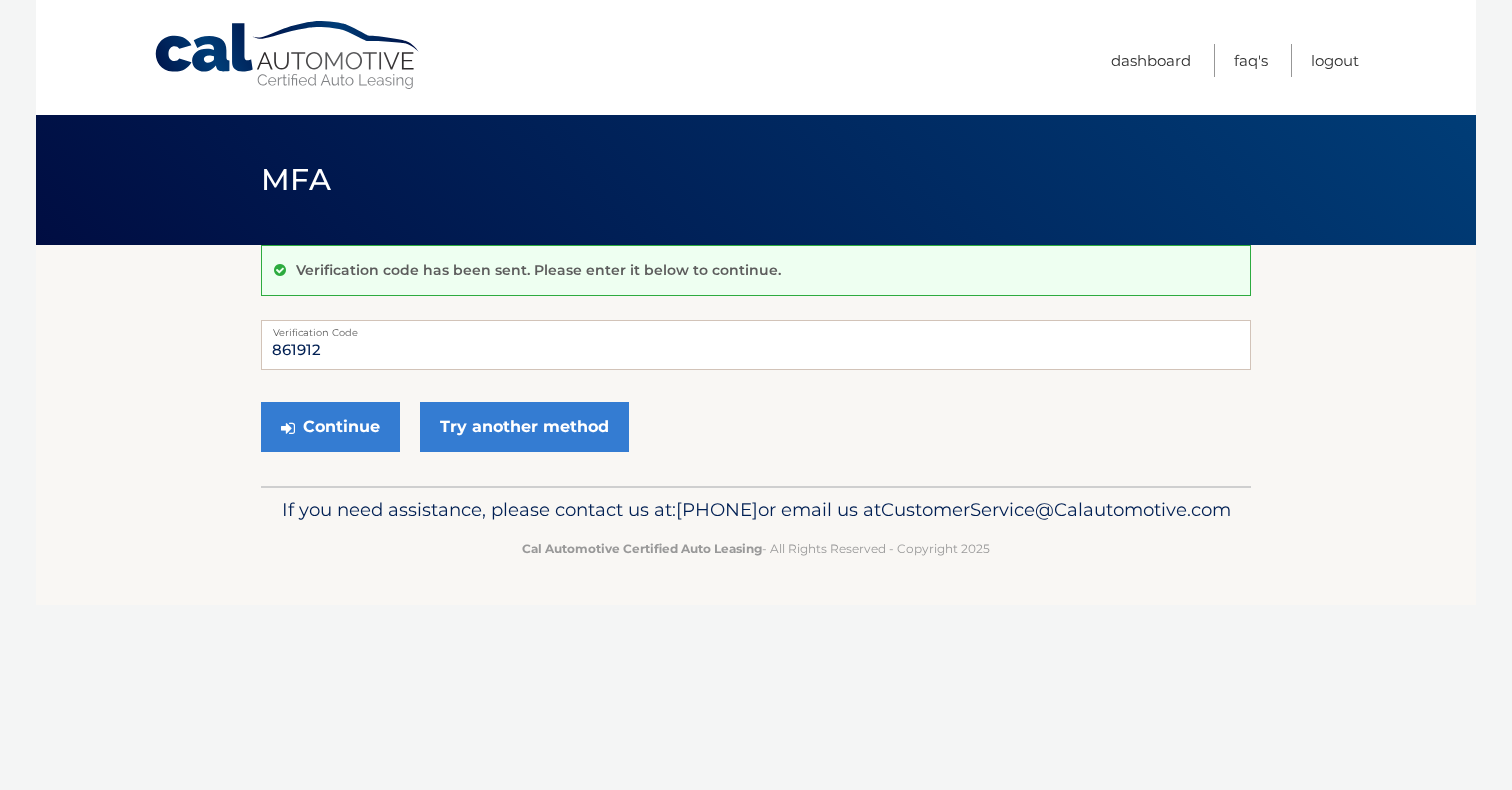 click on "Continue
Try another method" at bounding box center (756, 428) 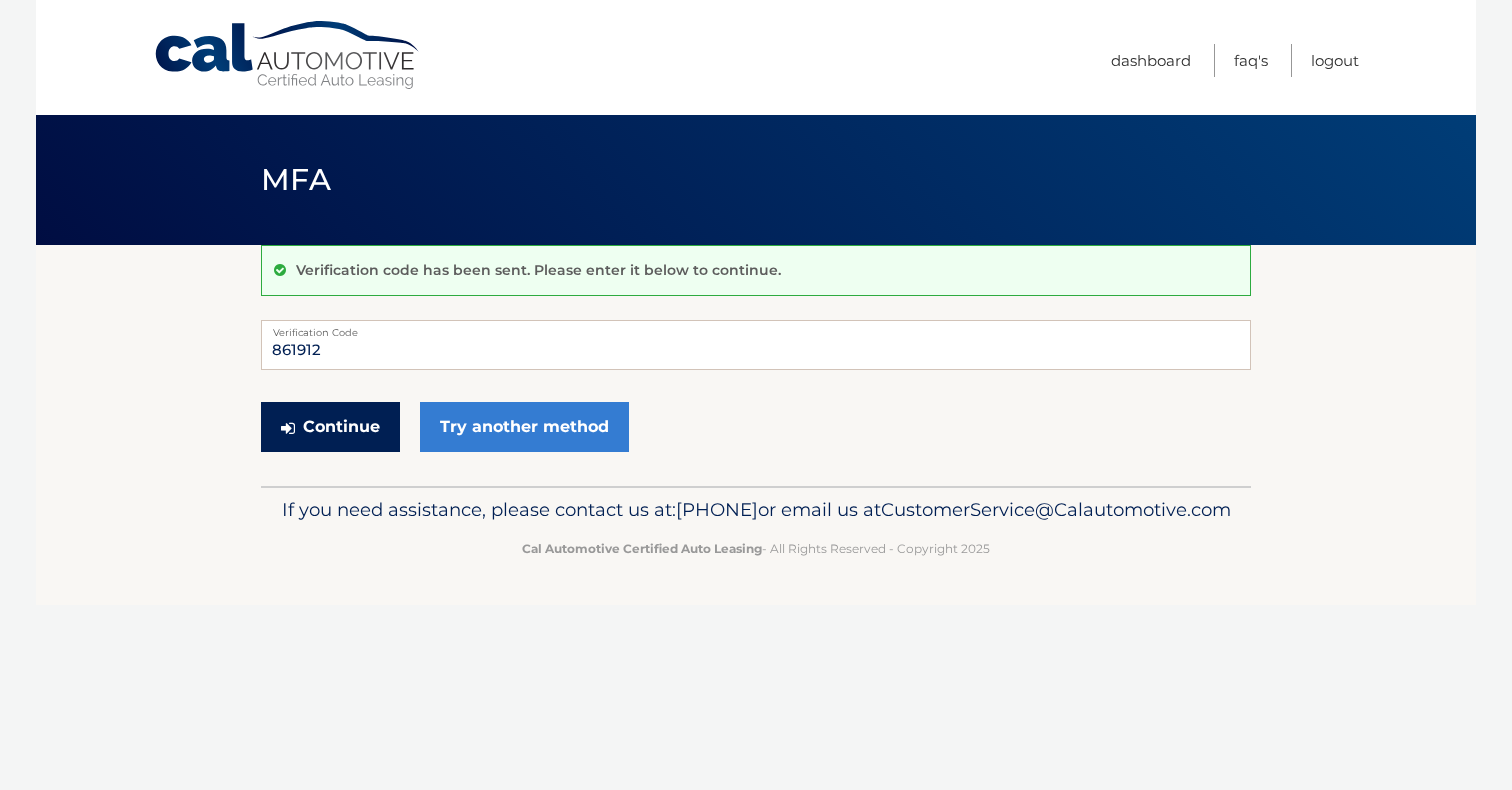 click on "Continue" at bounding box center [330, 427] 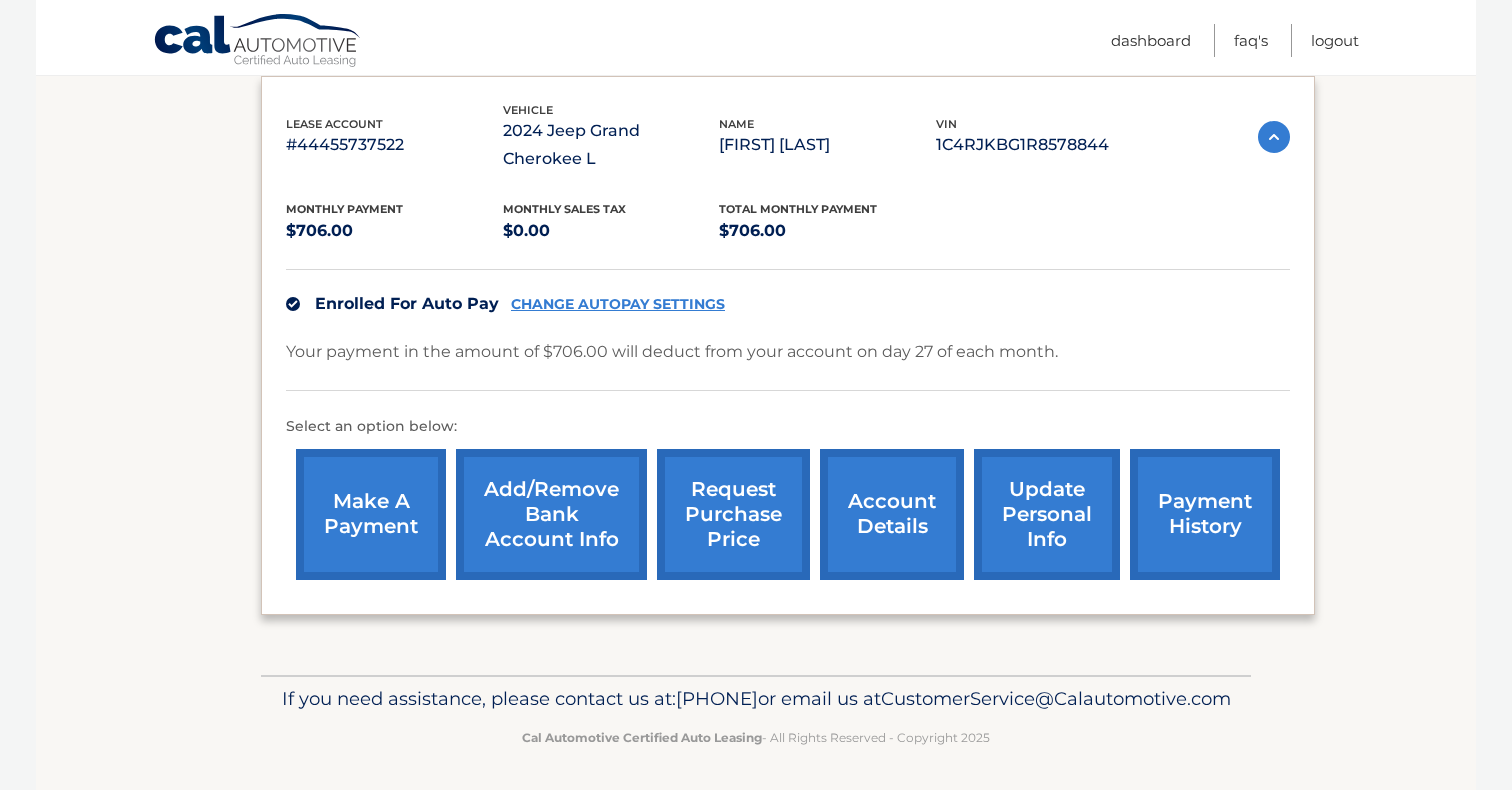 scroll, scrollTop: 360, scrollLeft: 0, axis: vertical 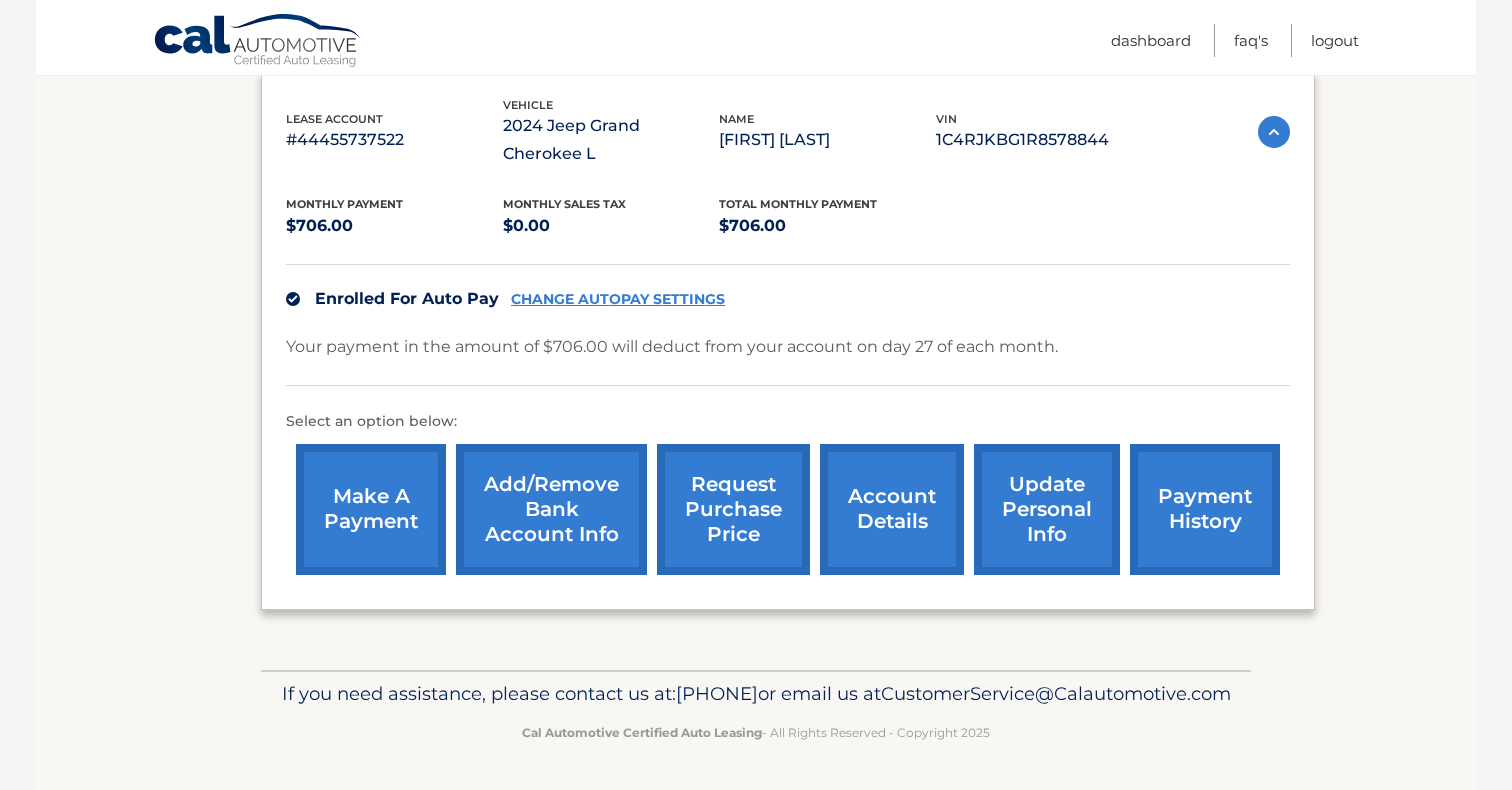 click on "request purchase price" at bounding box center [733, 509] 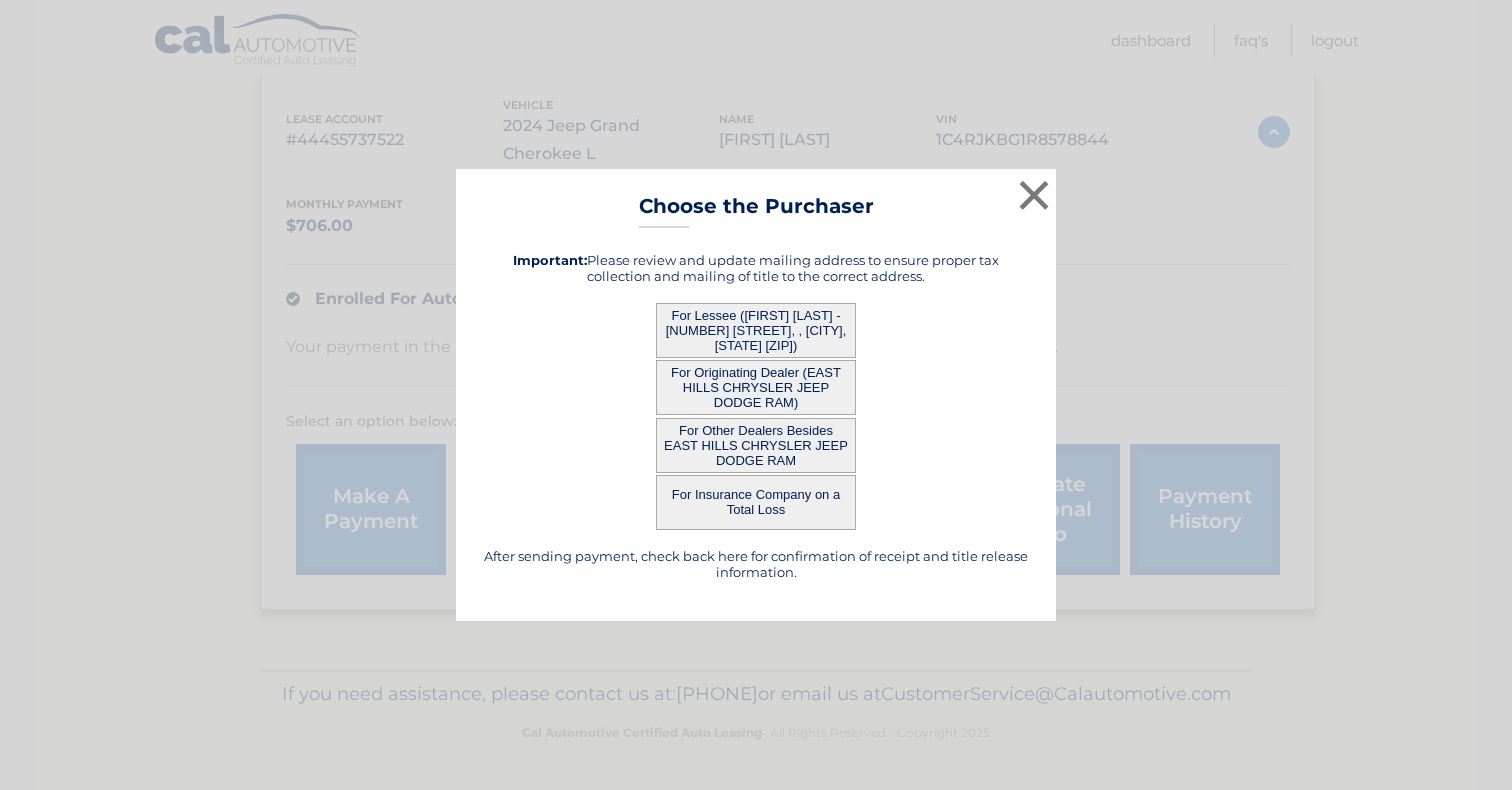 click on "For Lessee (MYLES KLEEGER - 1 PIRATES COVE, , MAMARONECK, NY 10543)" at bounding box center [756, 330] 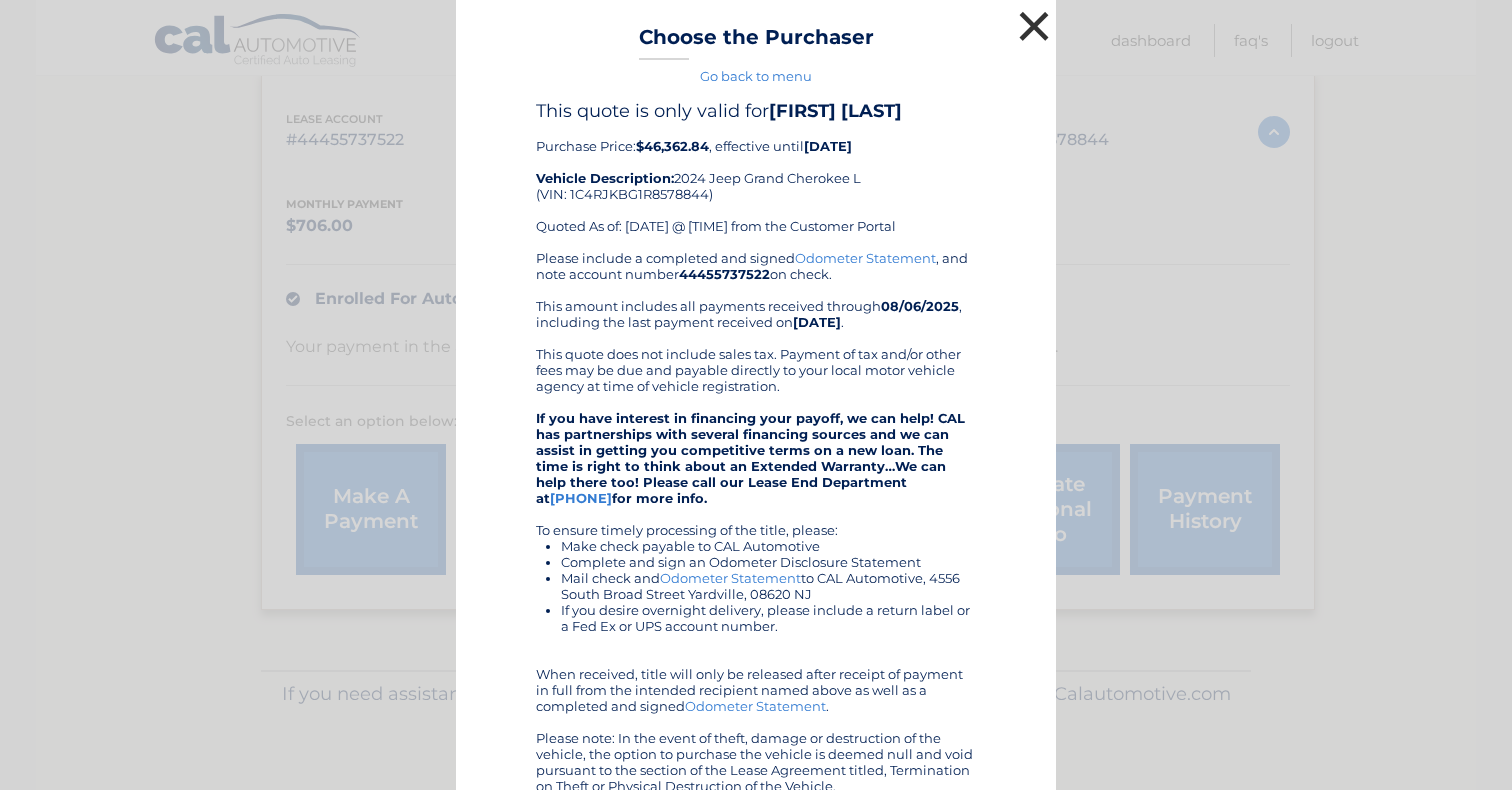 click on "×" at bounding box center (1034, 26) 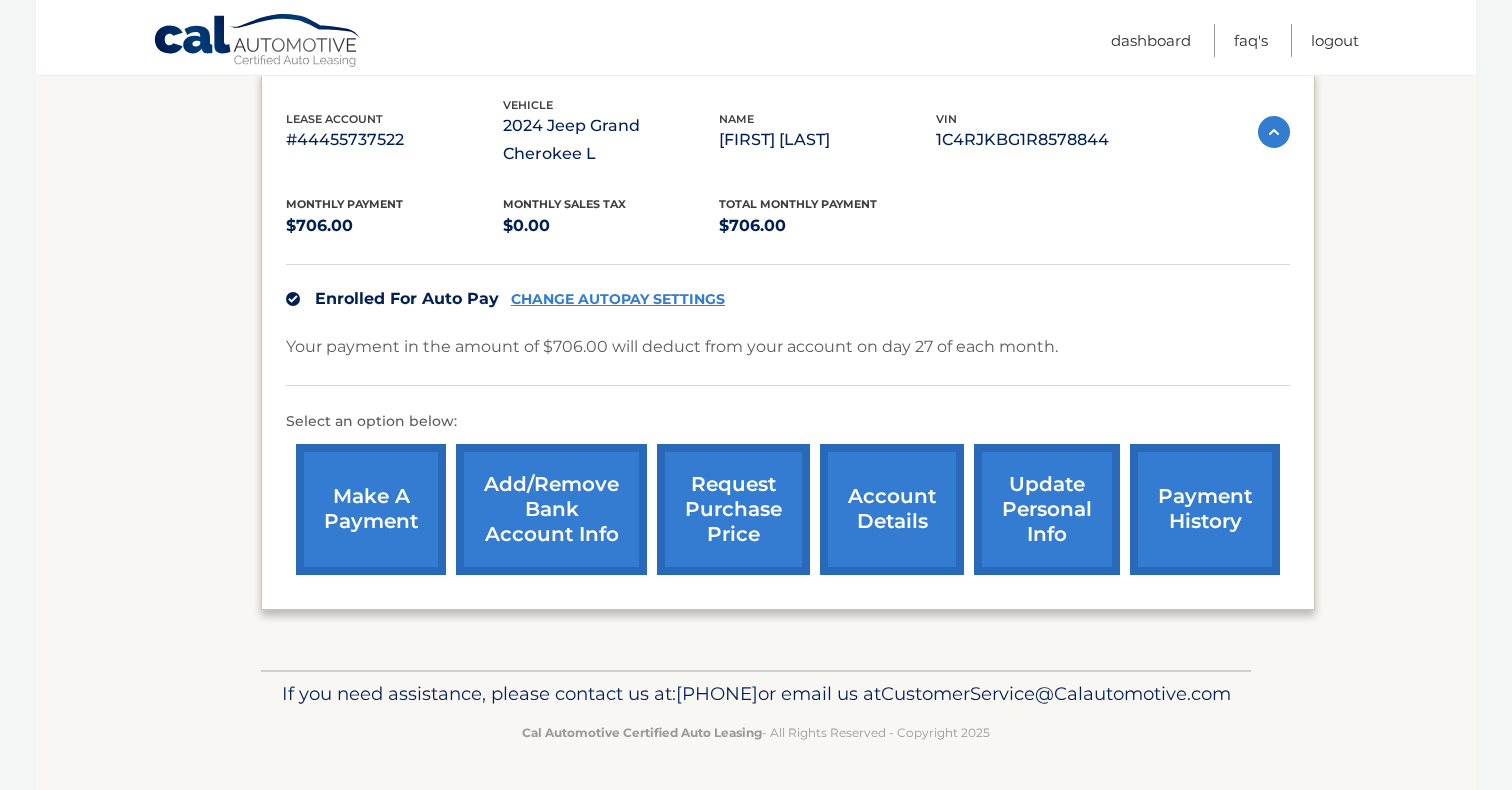 scroll, scrollTop: 374, scrollLeft: 0, axis: vertical 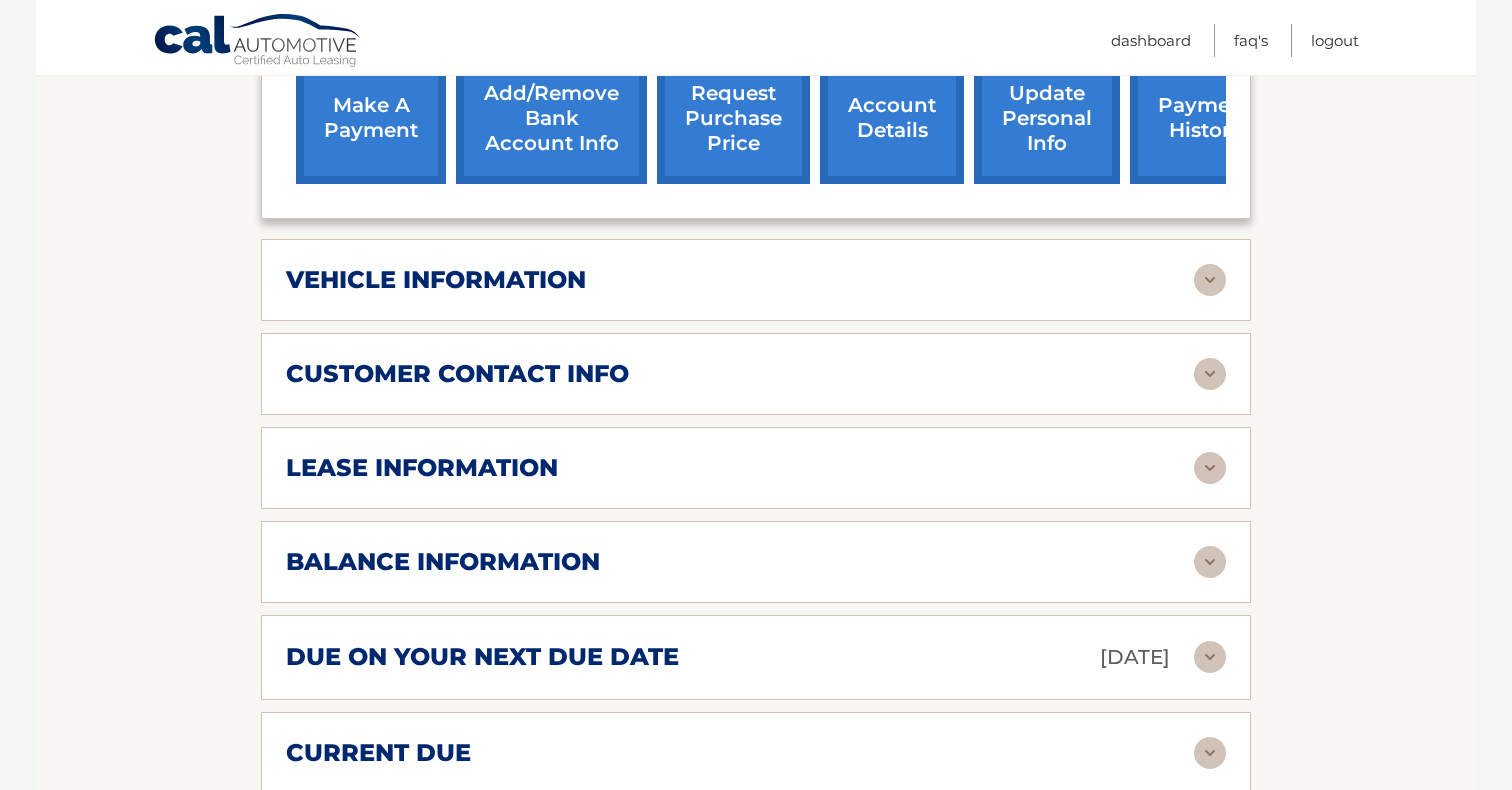 click at bounding box center (1210, 468) 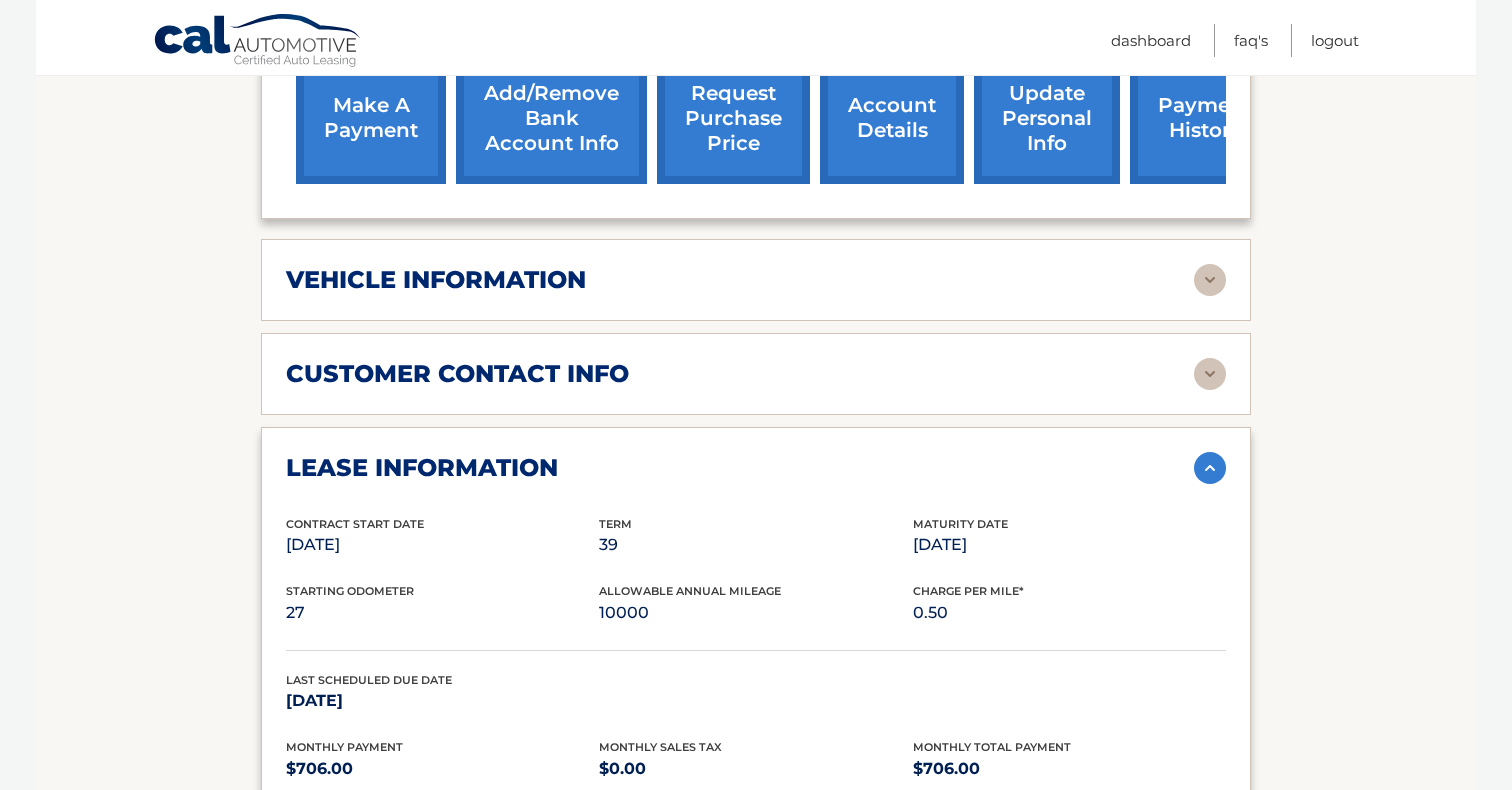 click on "lease account
#[NUMBER]
vehicle
2024 Jeep Grand Cherokee L
name
[FIRST] [LAST]
vin
[VIN]" at bounding box center (756, 542) 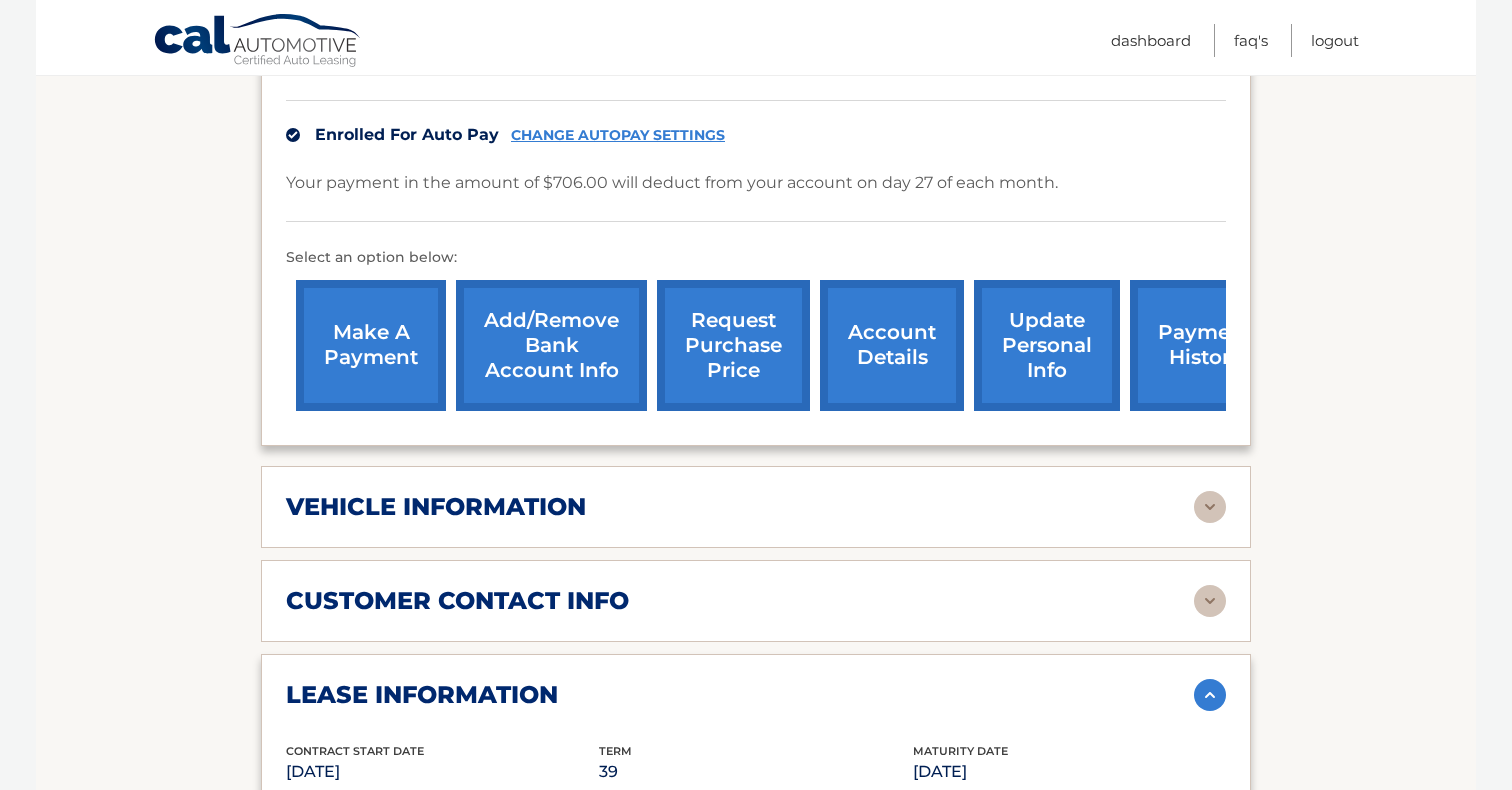 scroll, scrollTop: 520, scrollLeft: 0, axis: vertical 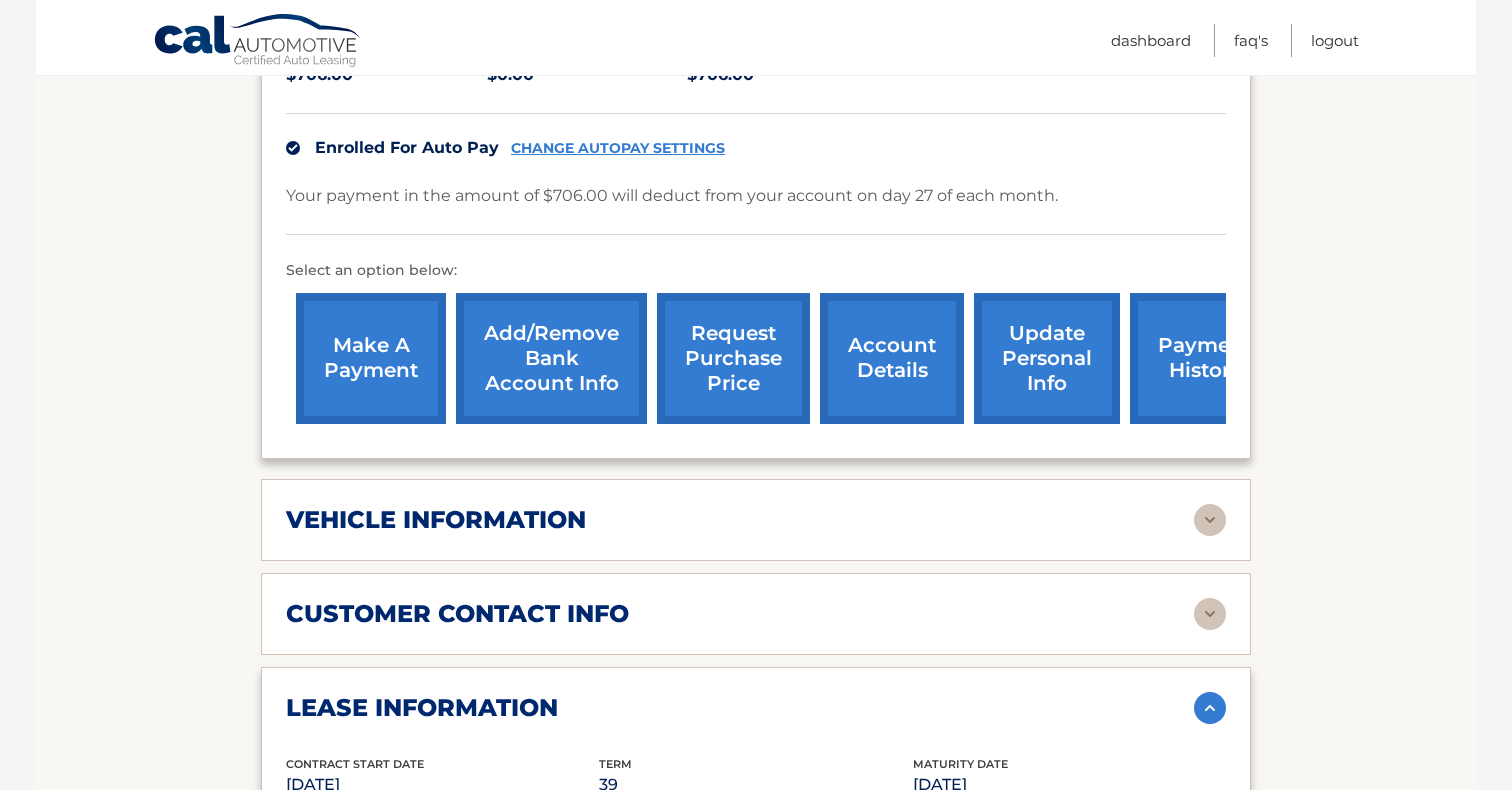click on "request purchase price" at bounding box center [733, 358] 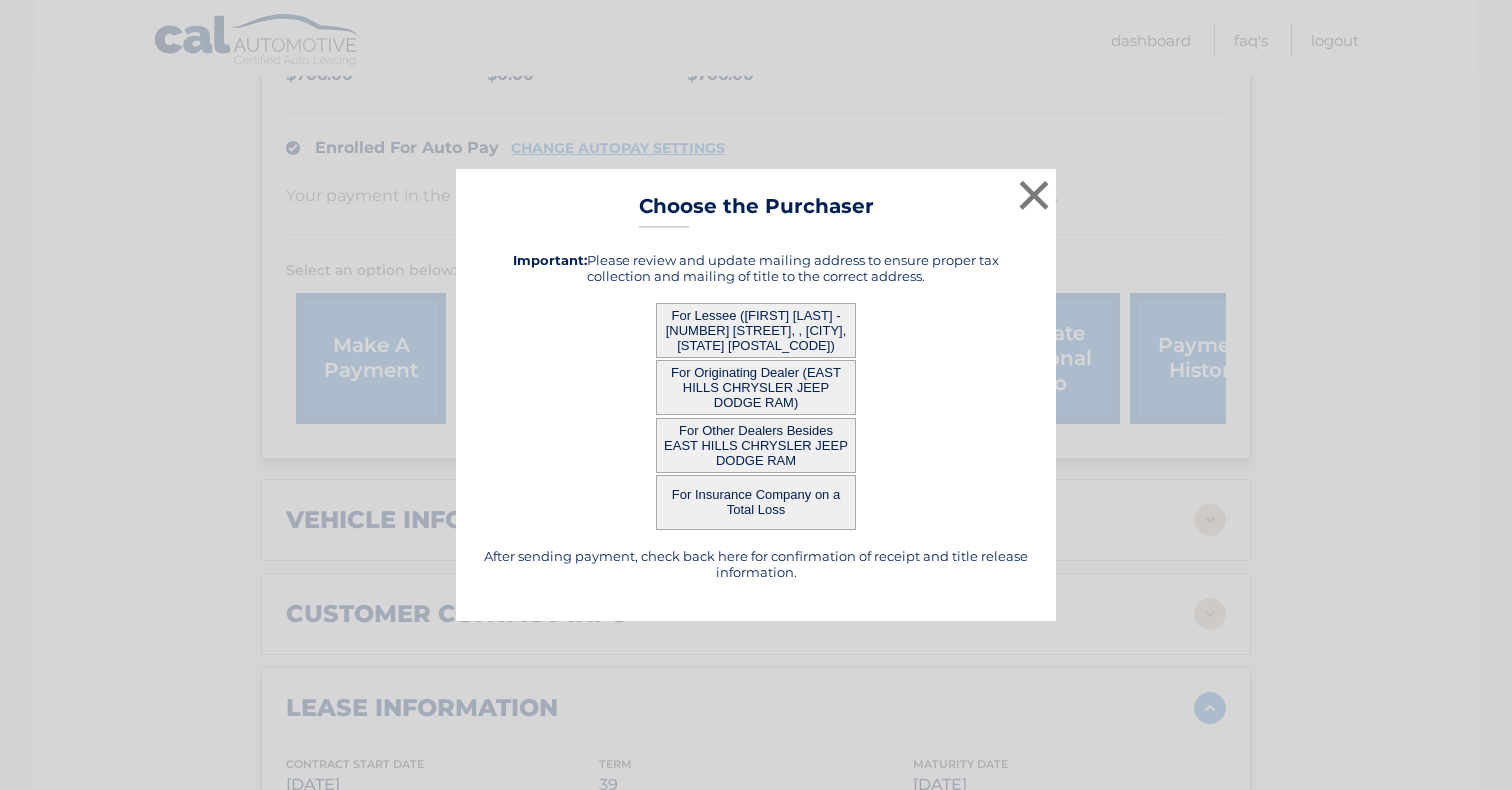 click on "For Lessee ([FIRST] [LAST] - [NUMBER] [STREET], , [CITY], [STATE] [POSTAL_CODE])" at bounding box center [756, 330] 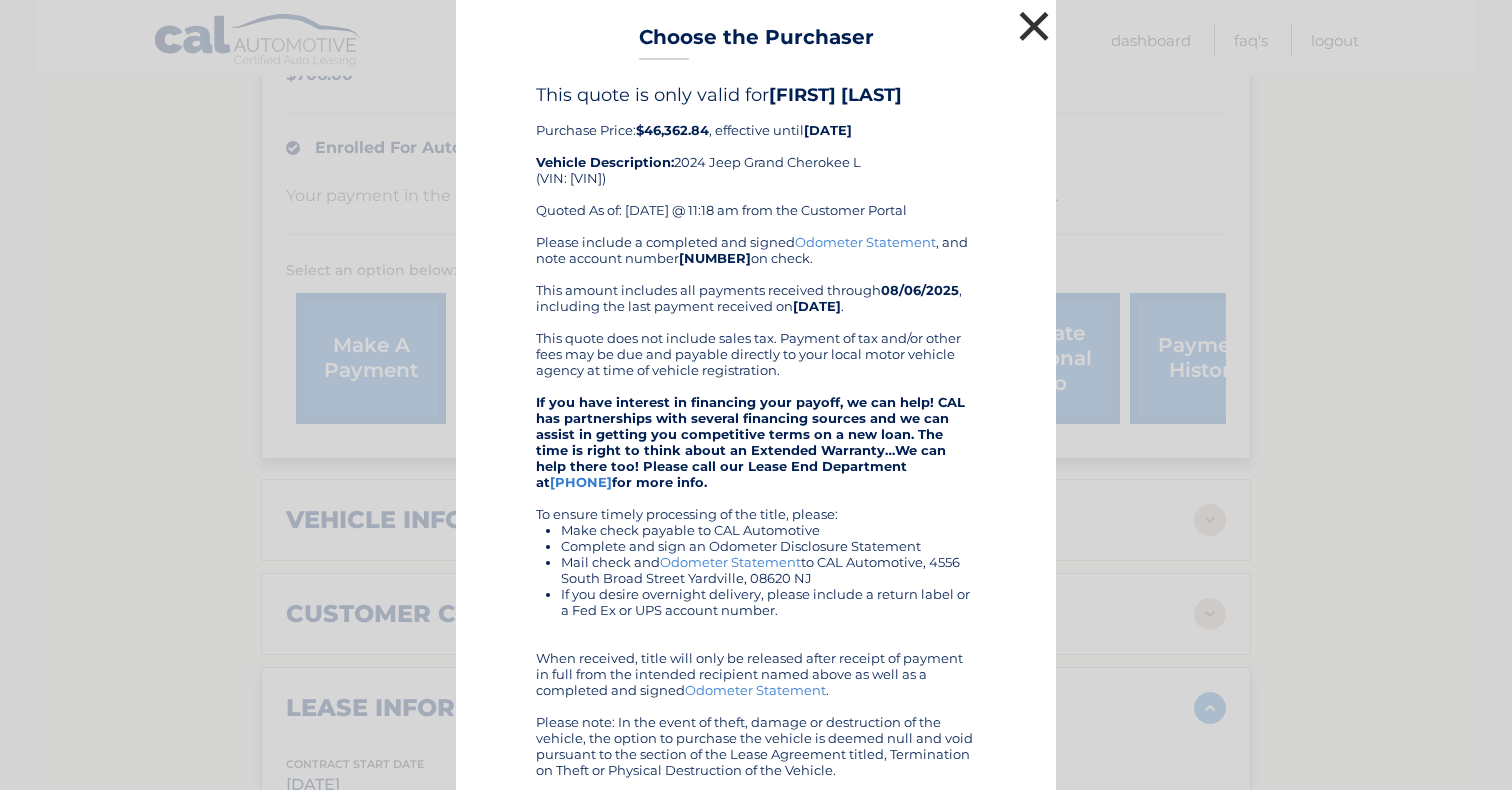 click on "×" at bounding box center [1034, 26] 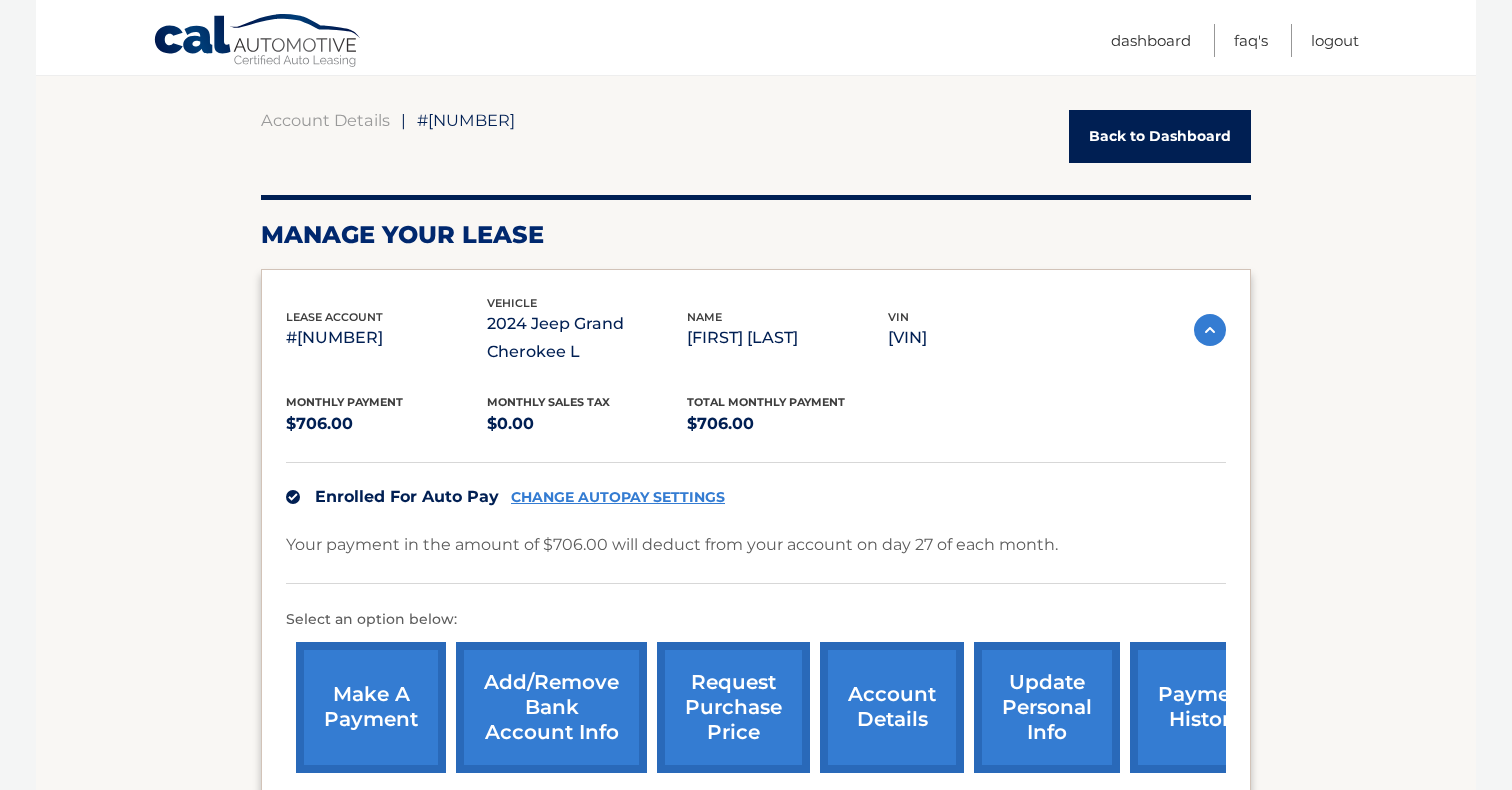 scroll, scrollTop: 160, scrollLeft: 0, axis: vertical 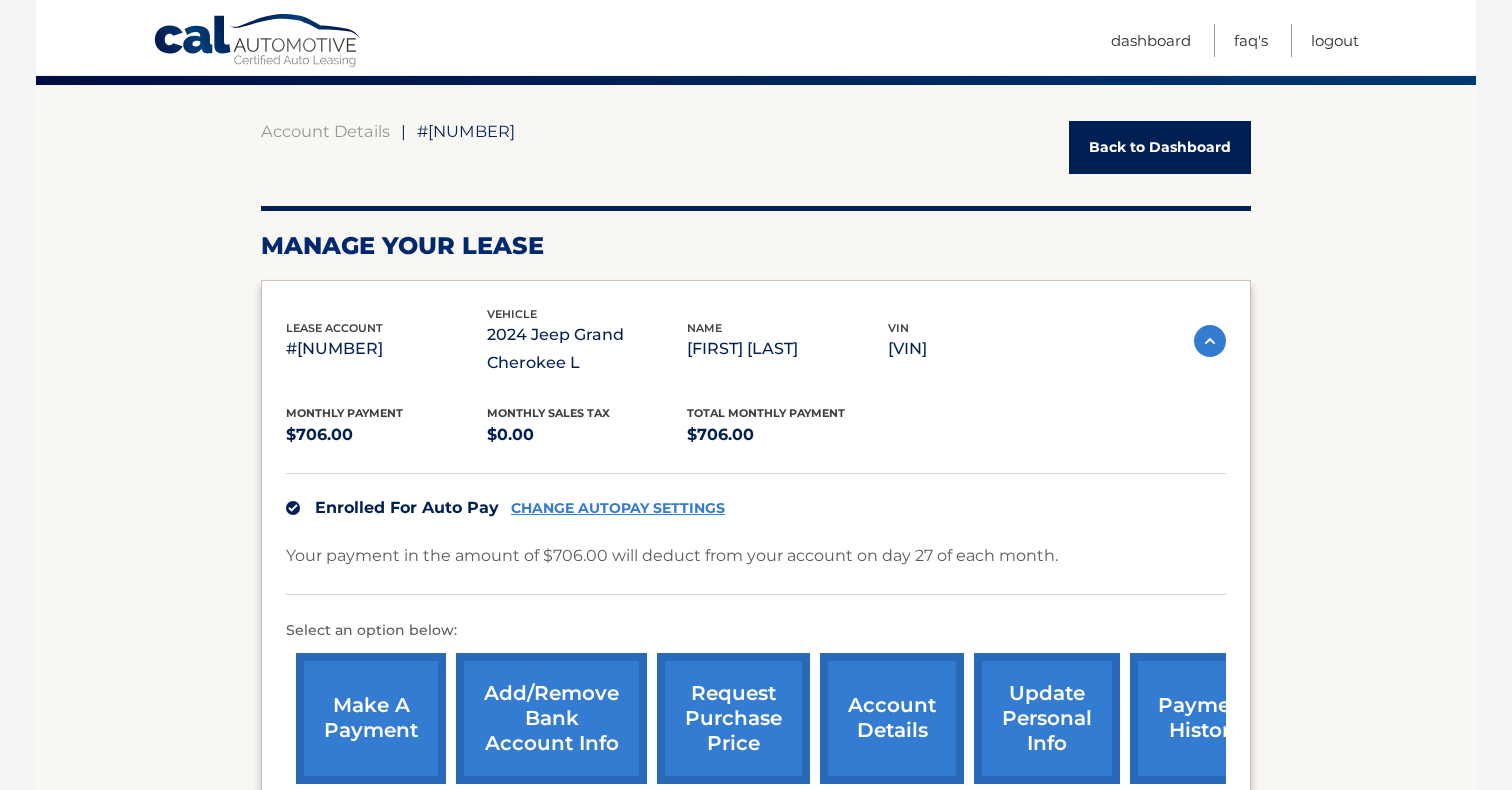 drag, startPoint x: 1063, startPoint y: 347, endPoint x: 887, endPoint y: 349, distance: 176.01137 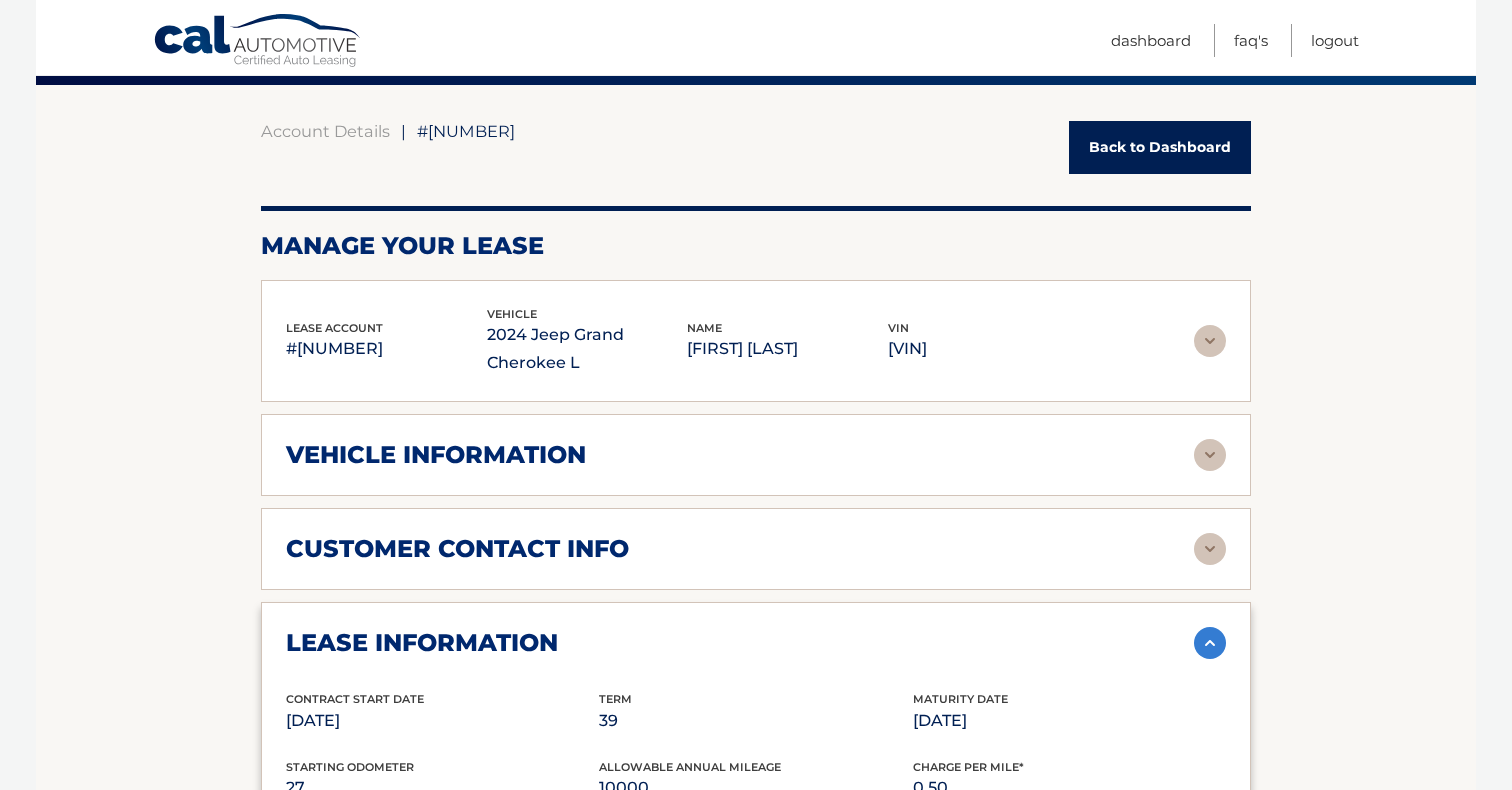 click on "1C4RJKBG1R8578844" at bounding box center [988, 349] 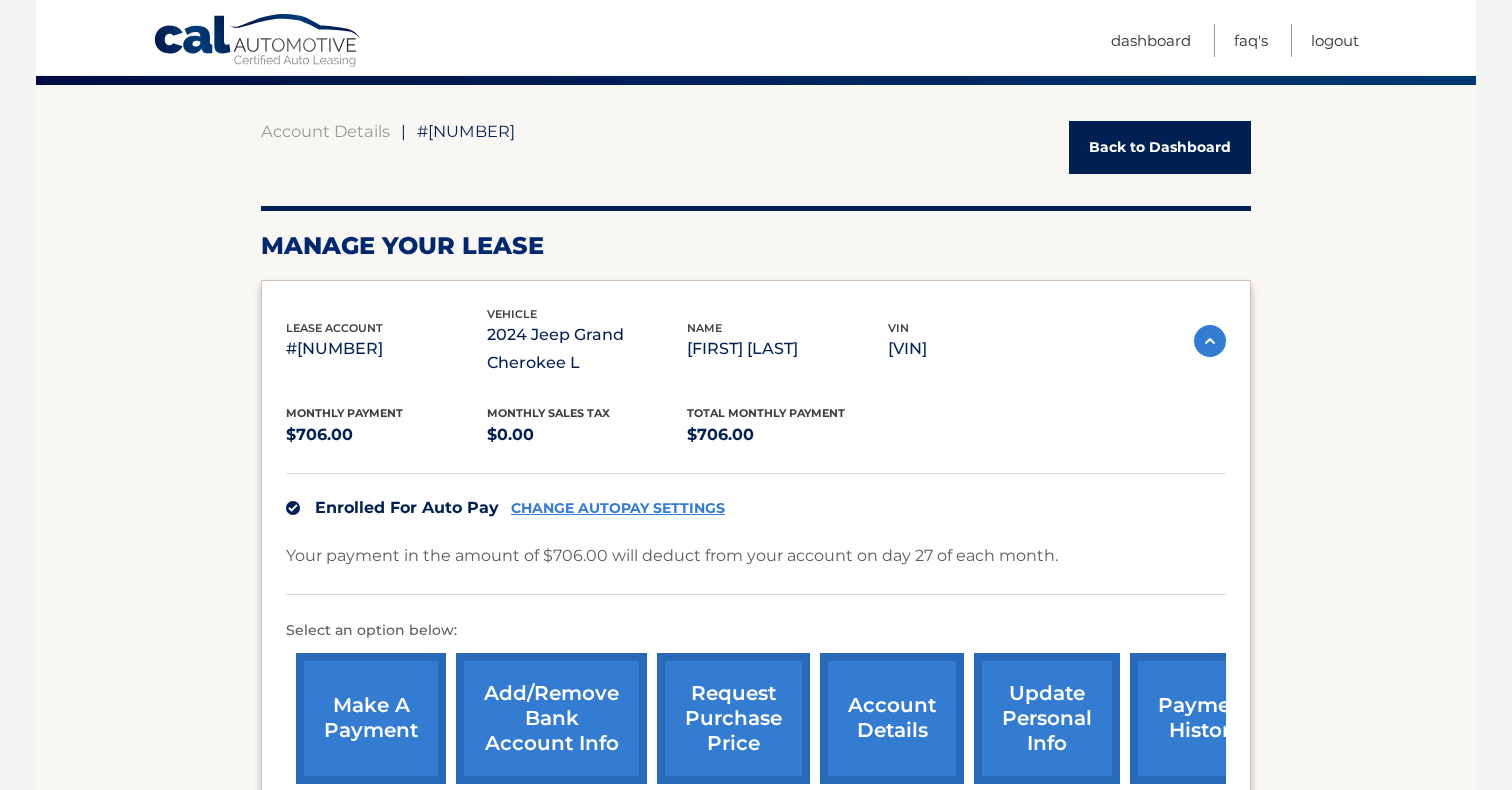 drag, startPoint x: 1060, startPoint y: 343, endPoint x: 891, endPoint y: 354, distance: 169.3576 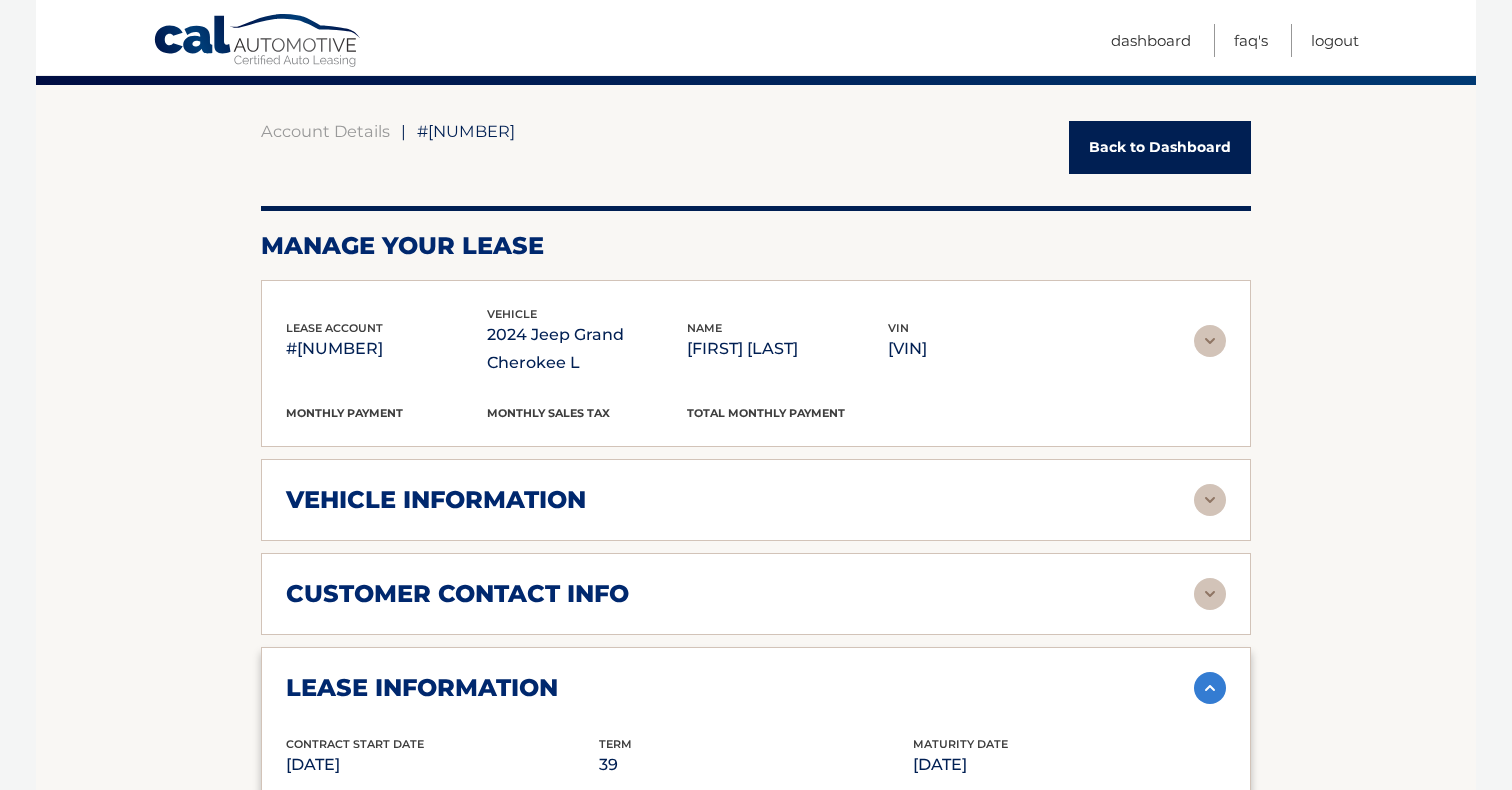 click on "1C4RJKBG1R8578844" at bounding box center (988, 349) 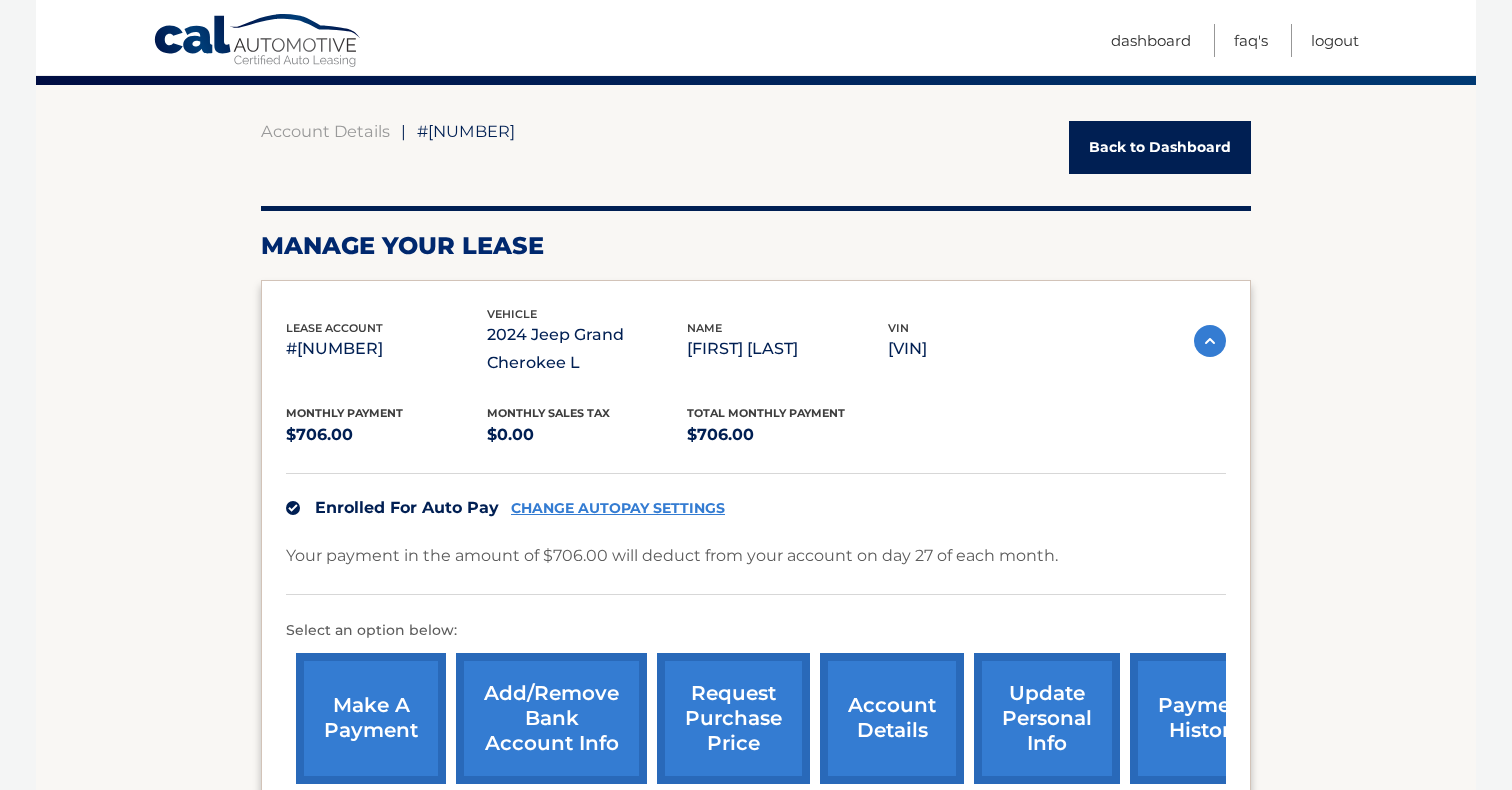 drag, startPoint x: 885, startPoint y: 355, endPoint x: 949, endPoint y: 357, distance: 64.03124 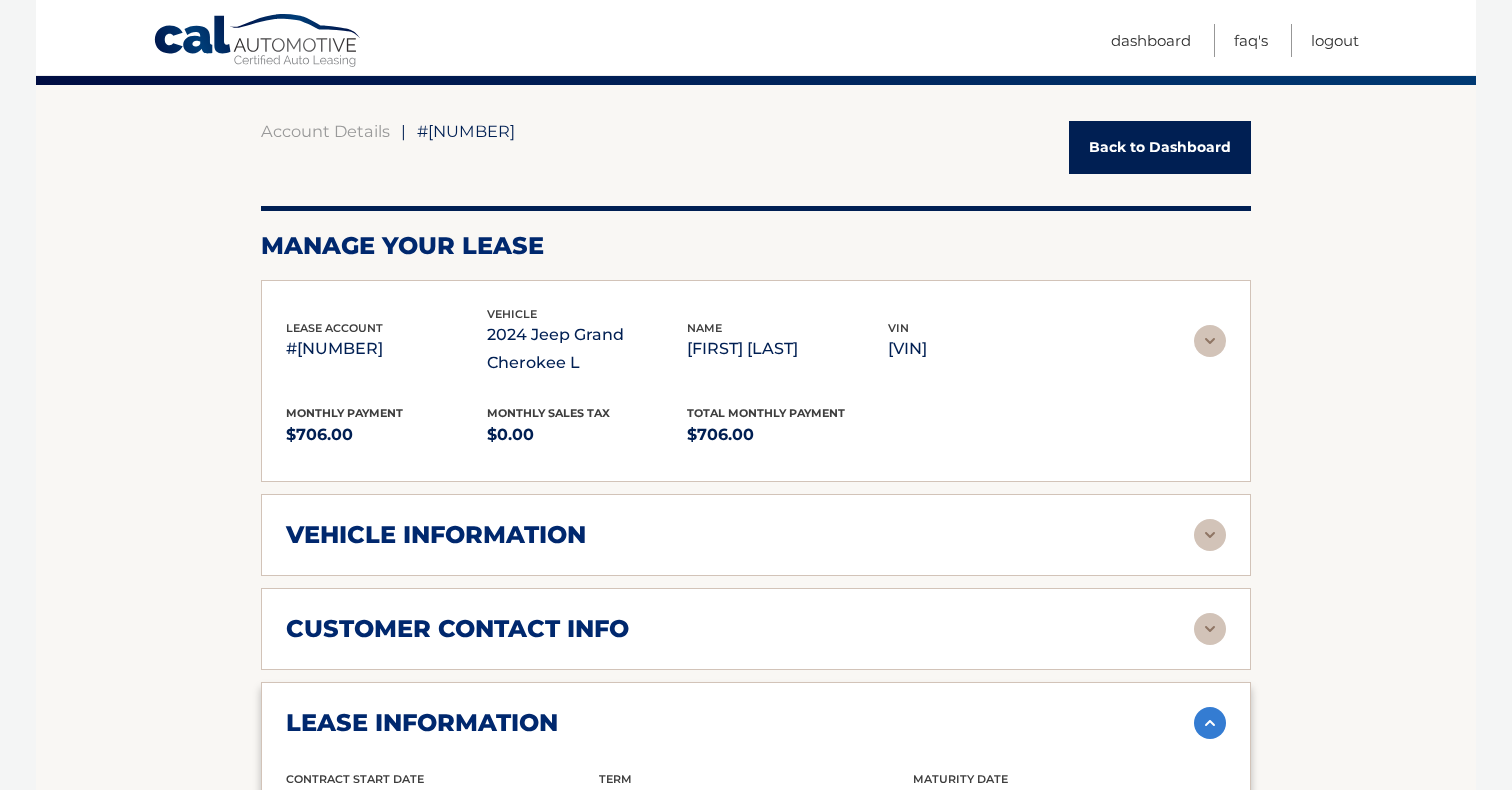 click on "1C4RJKBG1R8578844" at bounding box center [988, 349] 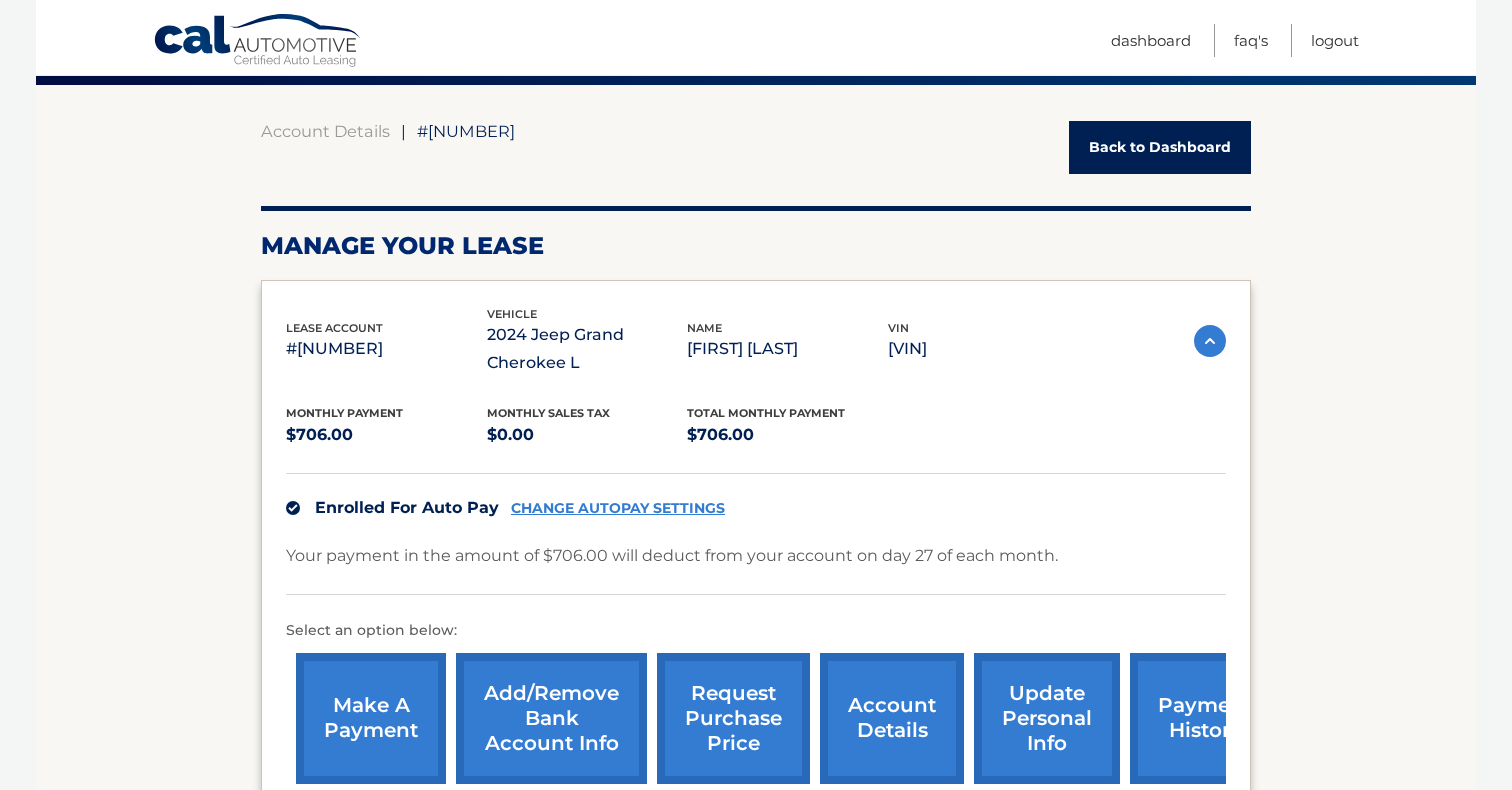 drag, startPoint x: 889, startPoint y: 350, endPoint x: 1040, endPoint y: 364, distance: 151.64761 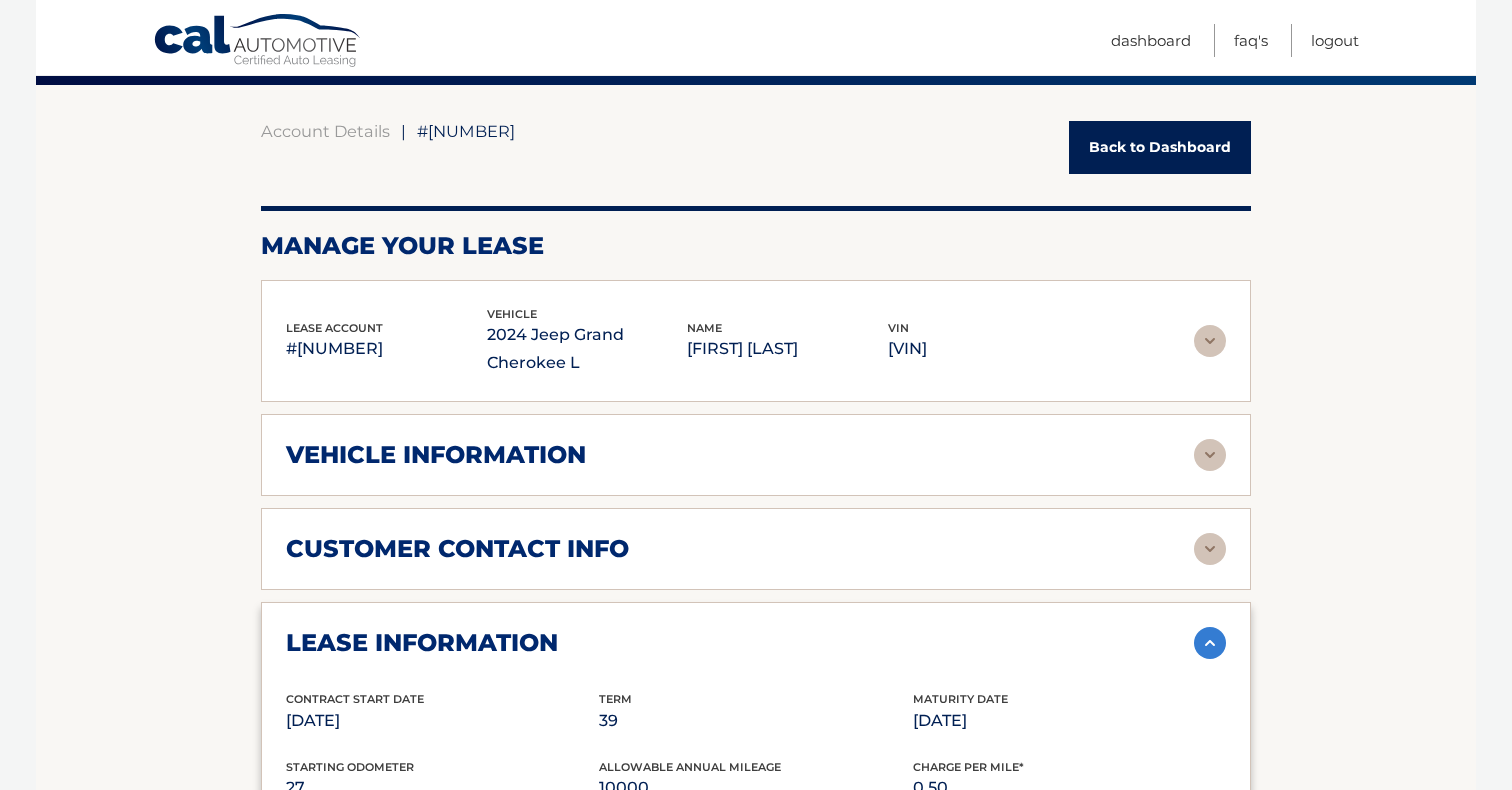 copy on "1C4RJKBG1R8578844" 